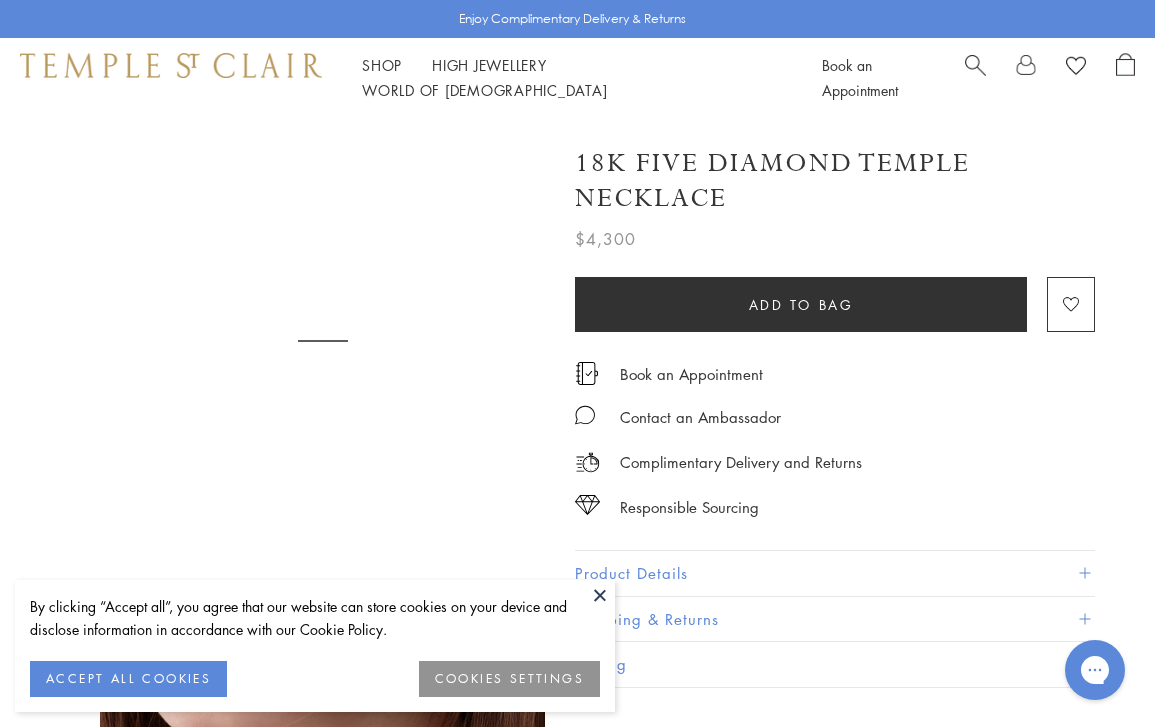 scroll, scrollTop: 0, scrollLeft: 0, axis: both 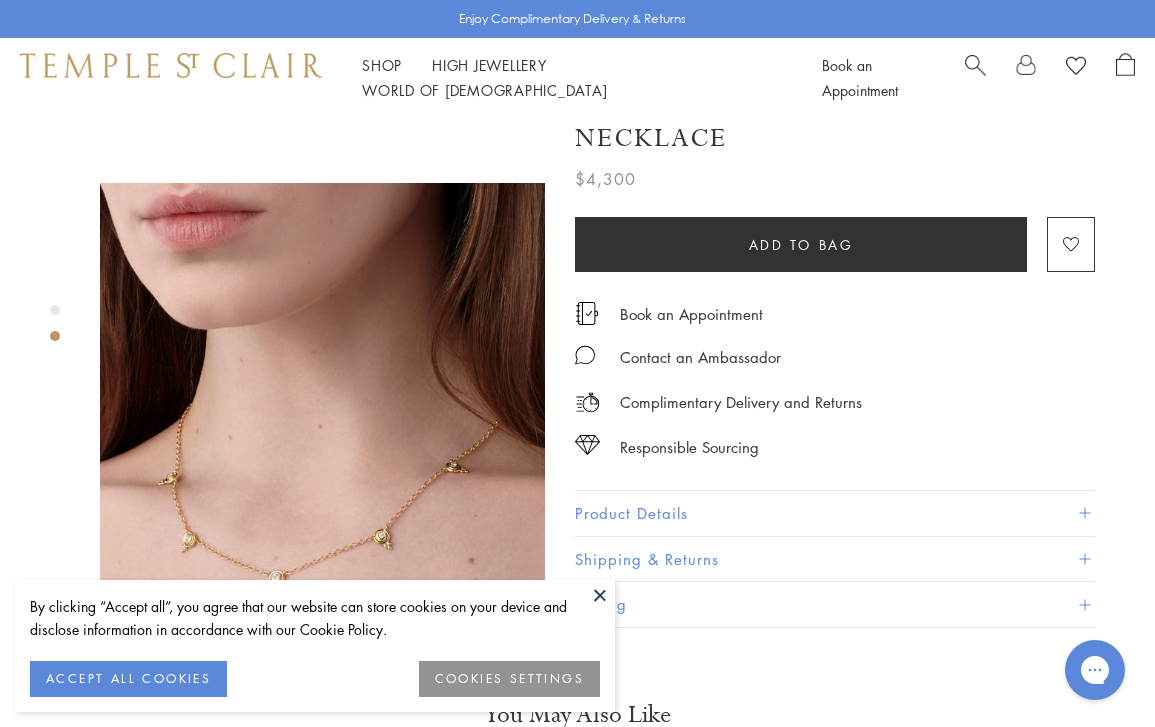 click at bounding box center [322, 405] 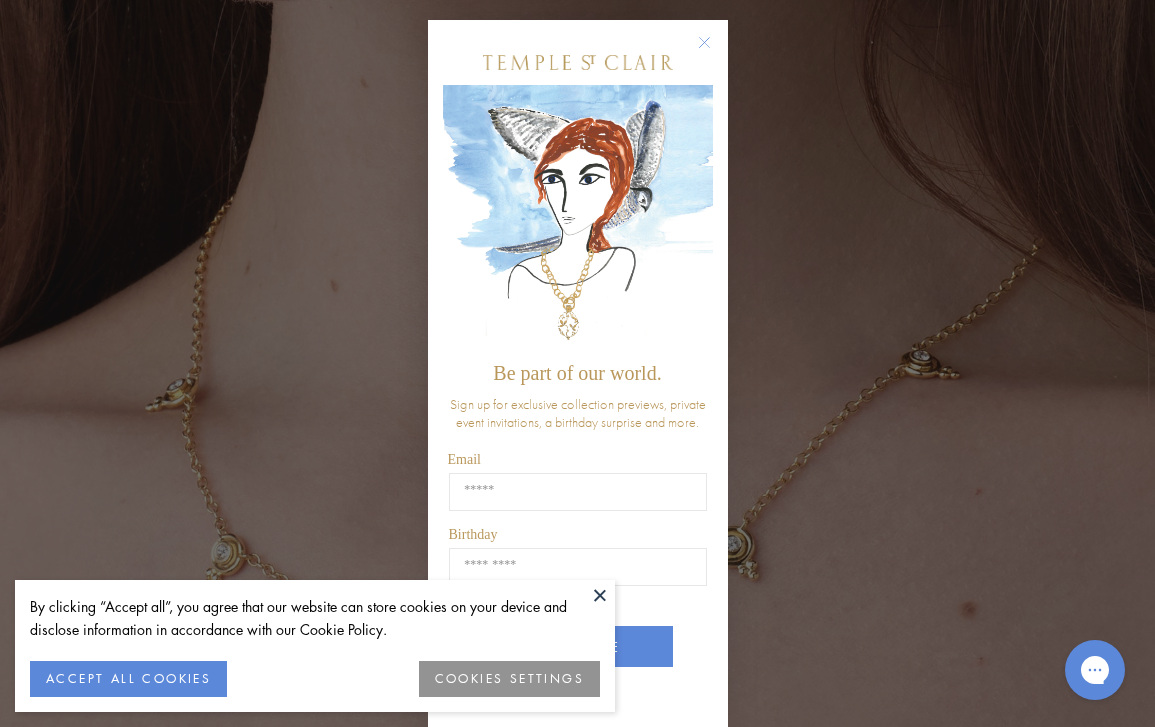 click 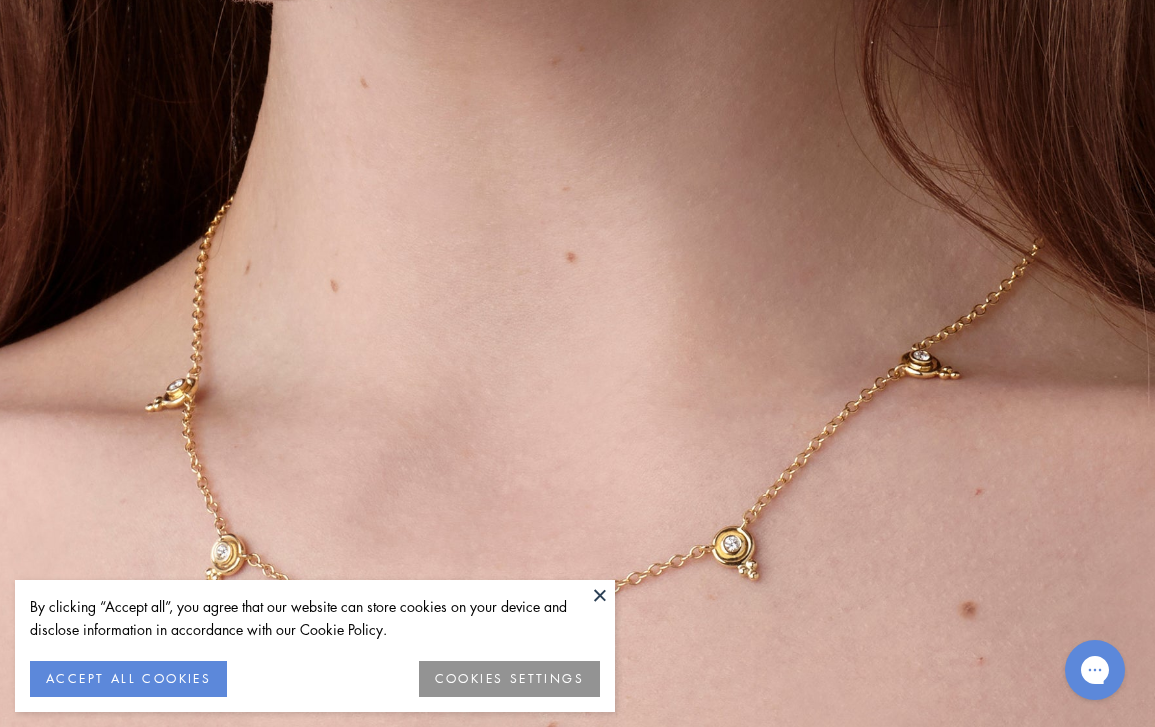 click at bounding box center (600, 595) 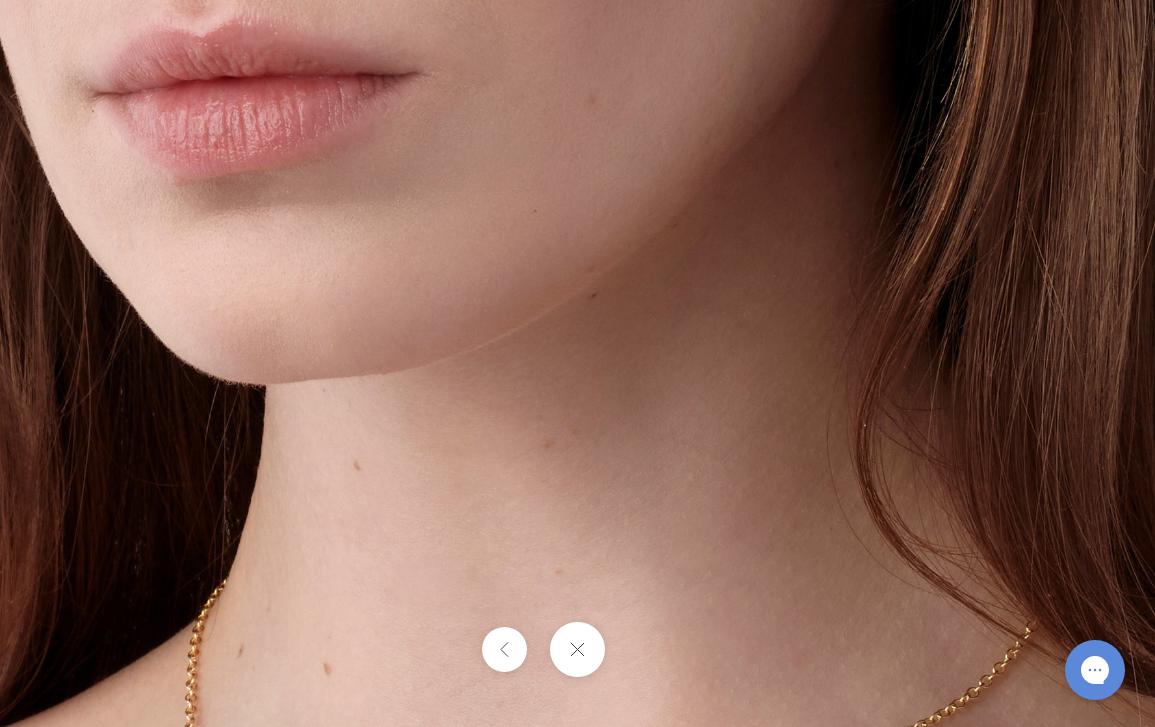 click at bounding box center [577, 649] 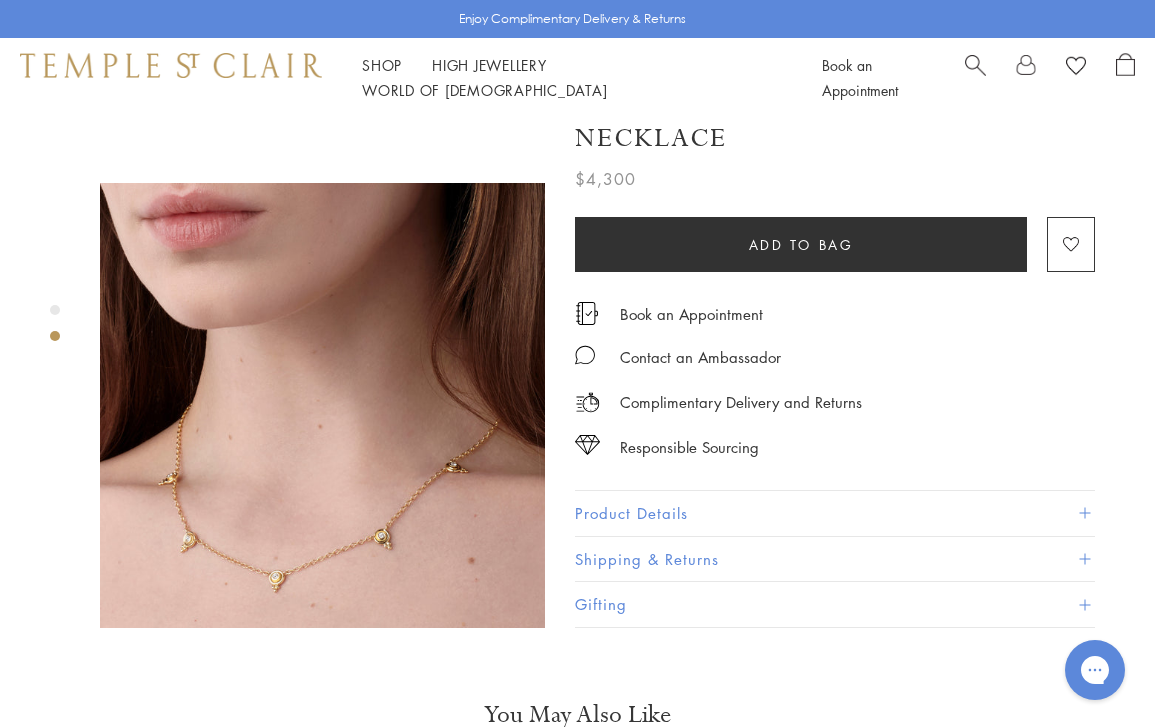 click at bounding box center [975, 63] 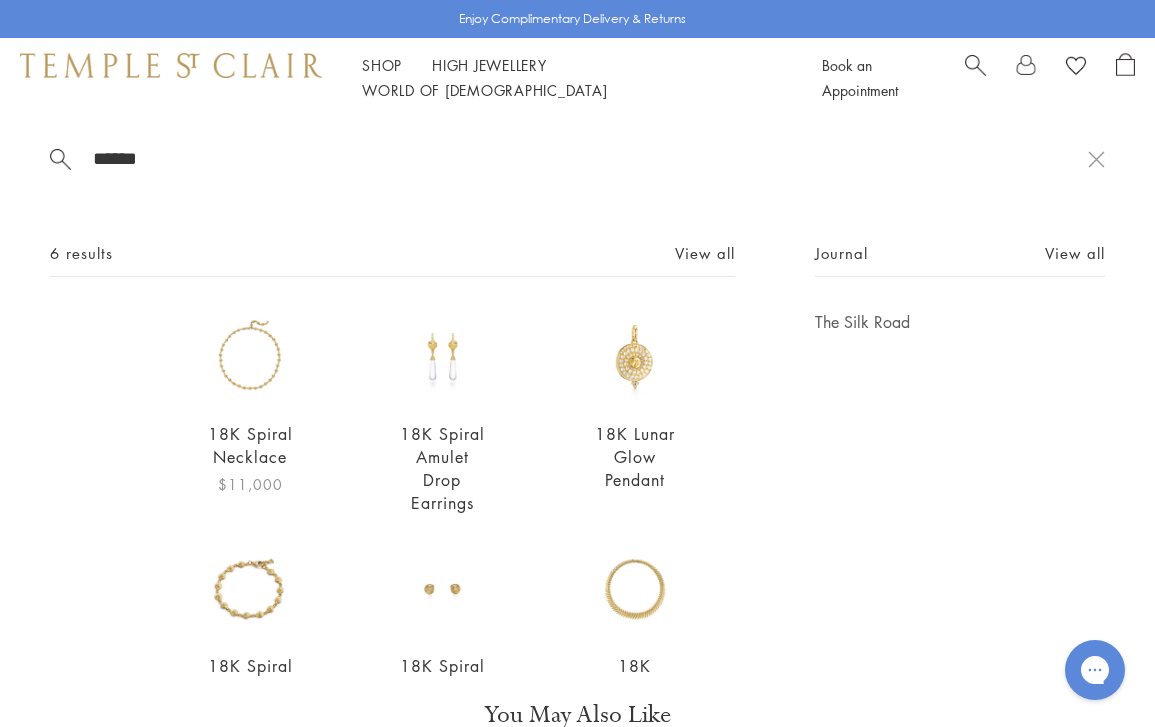 type on "******" 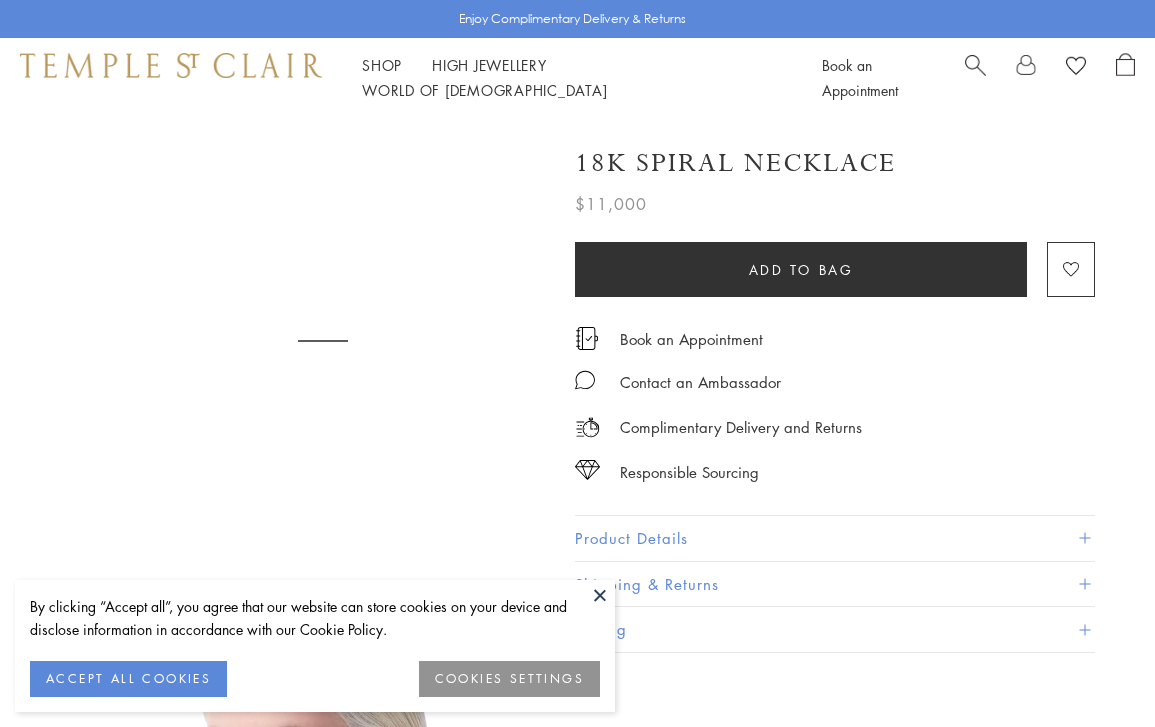 scroll, scrollTop: 0, scrollLeft: 0, axis: both 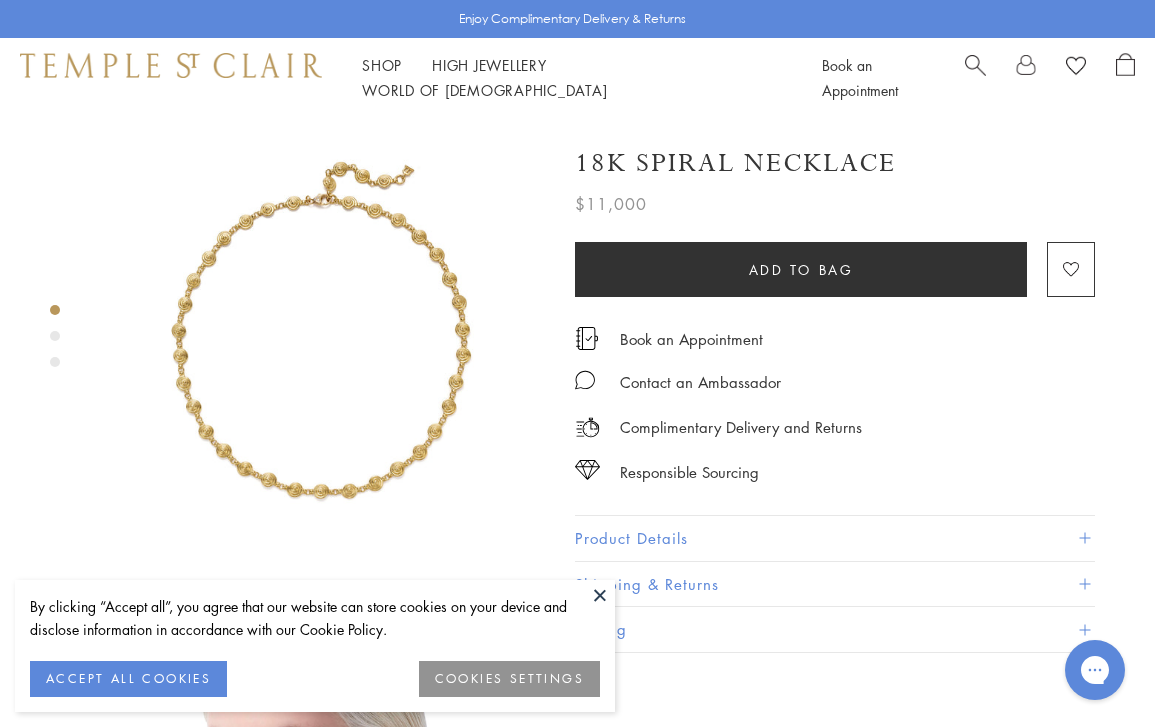 click at bounding box center (322, 340) 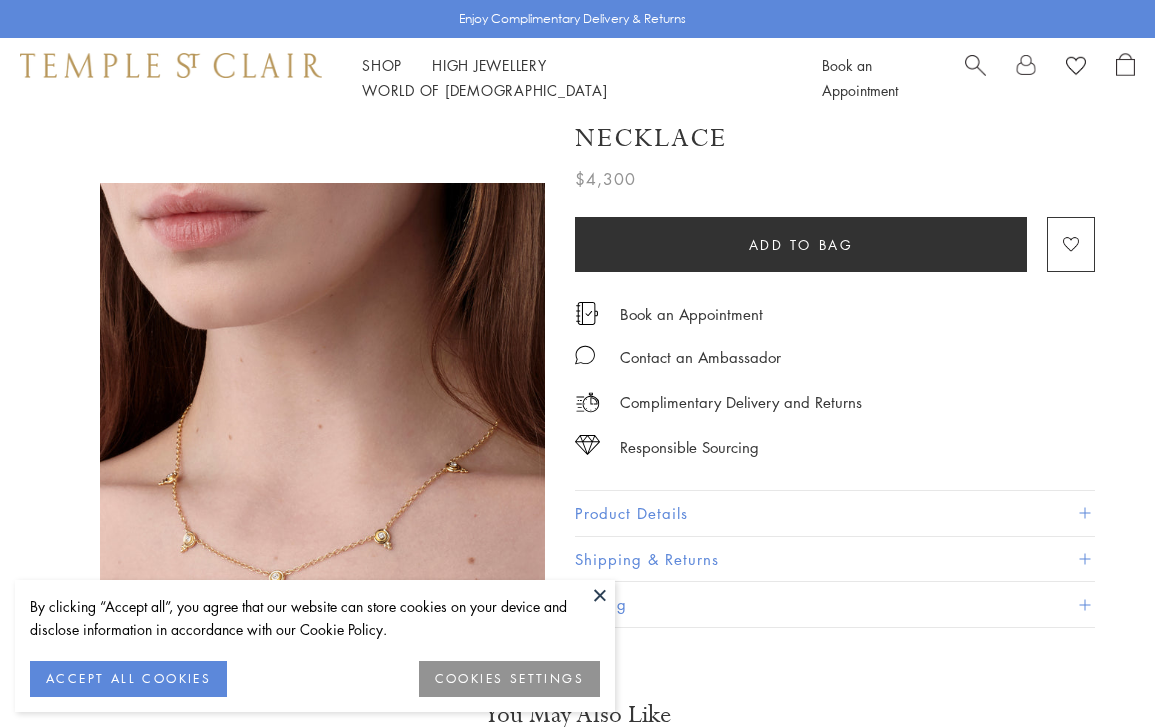 scroll, scrollTop: 0, scrollLeft: 0, axis: both 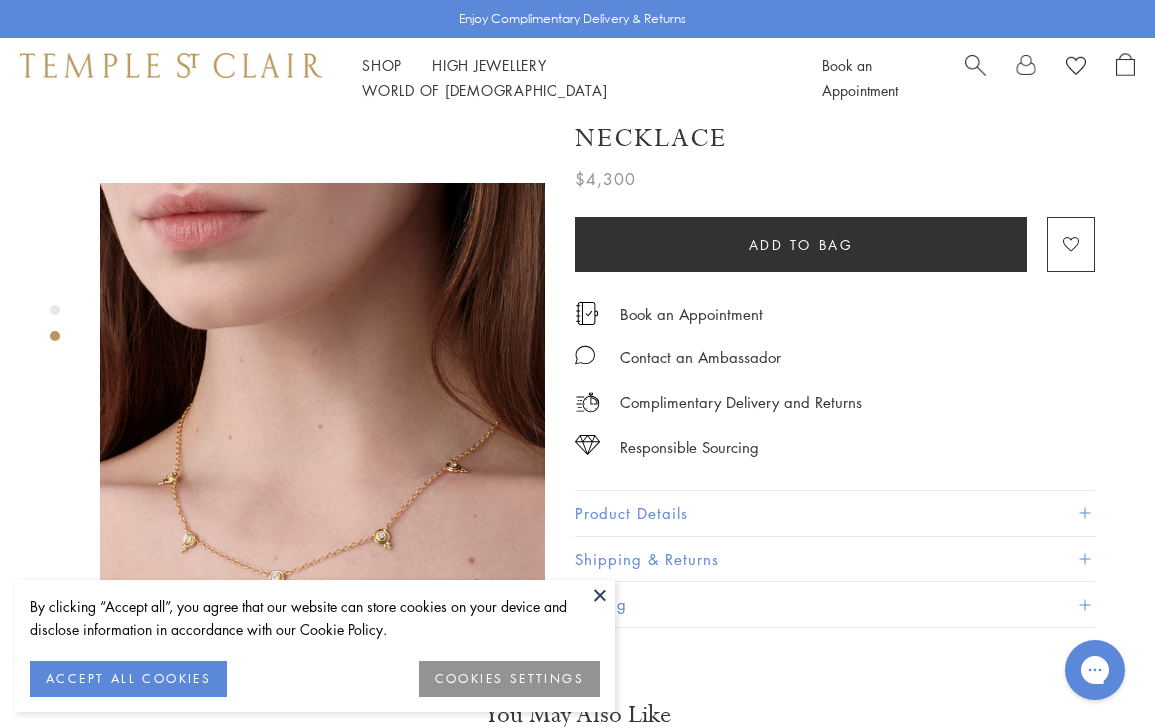 click at bounding box center [975, 63] 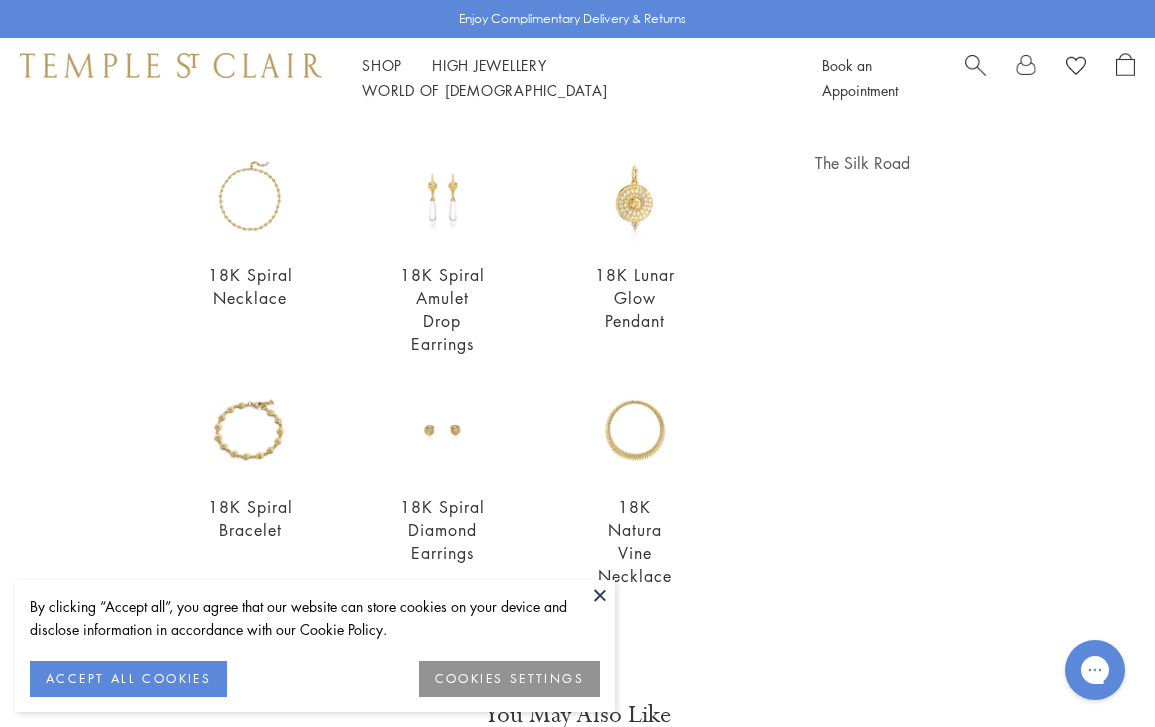 scroll, scrollTop: 173, scrollLeft: 0, axis: vertical 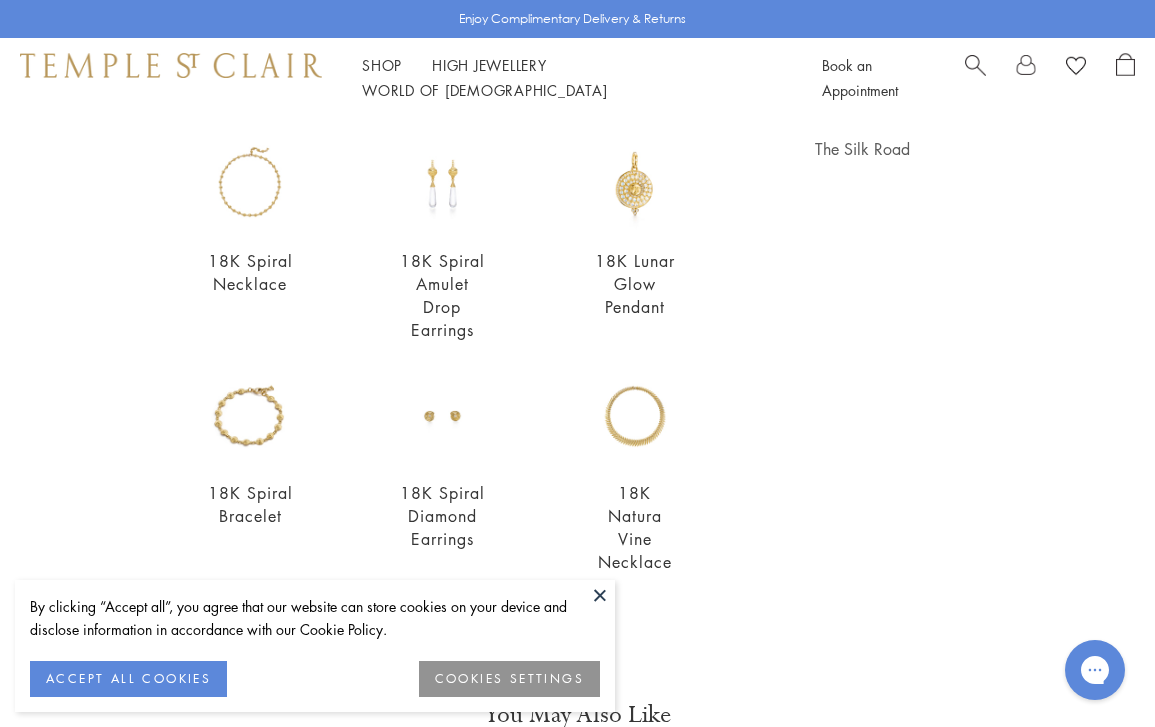 type on "******" 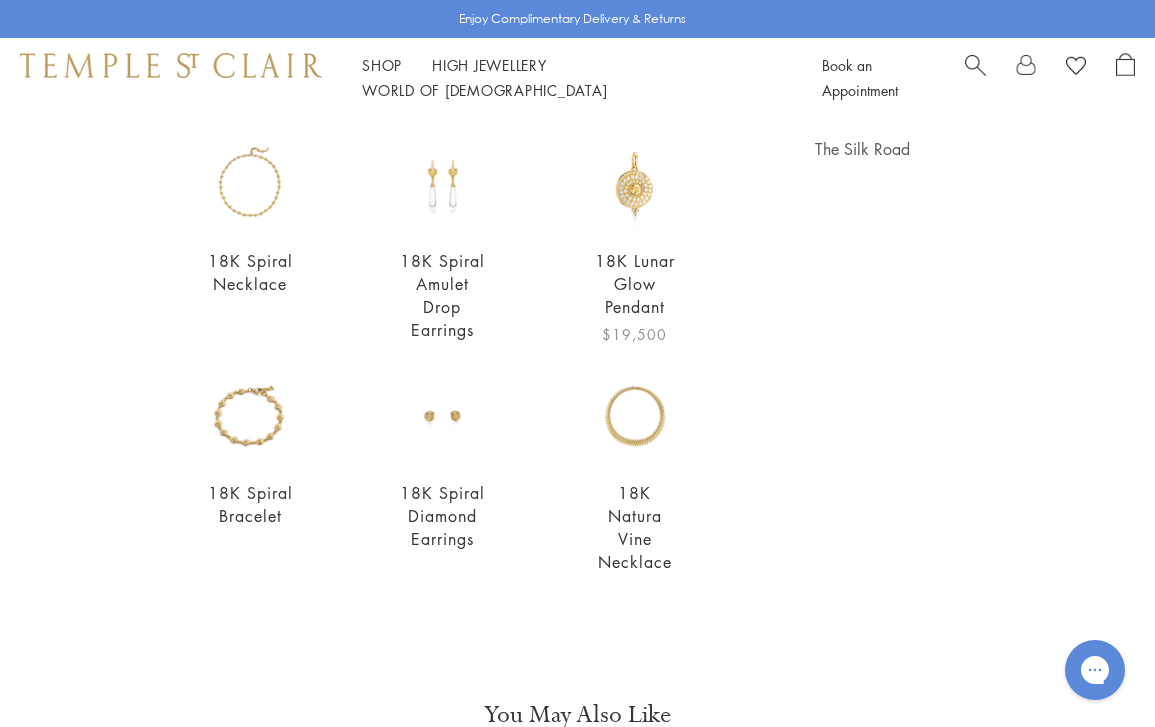 click on "18K Lunar Glow Pendant" at bounding box center (635, 284) 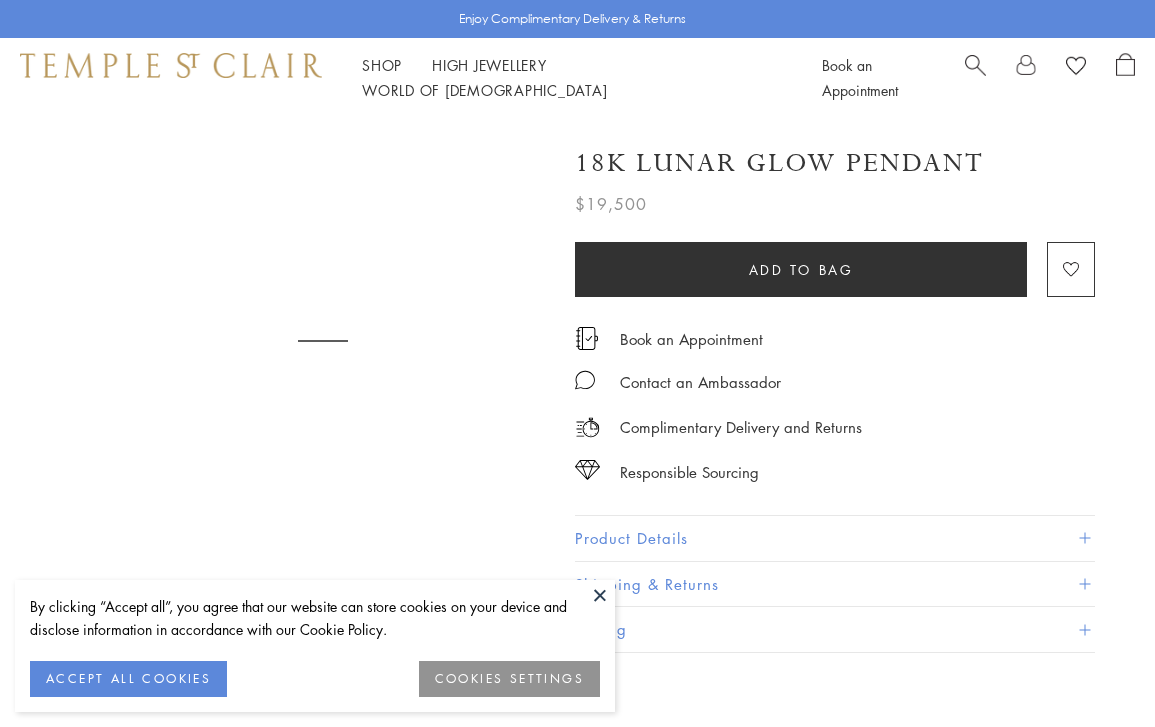 scroll, scrollTop: 0, scrollLeft: 0, axis: both 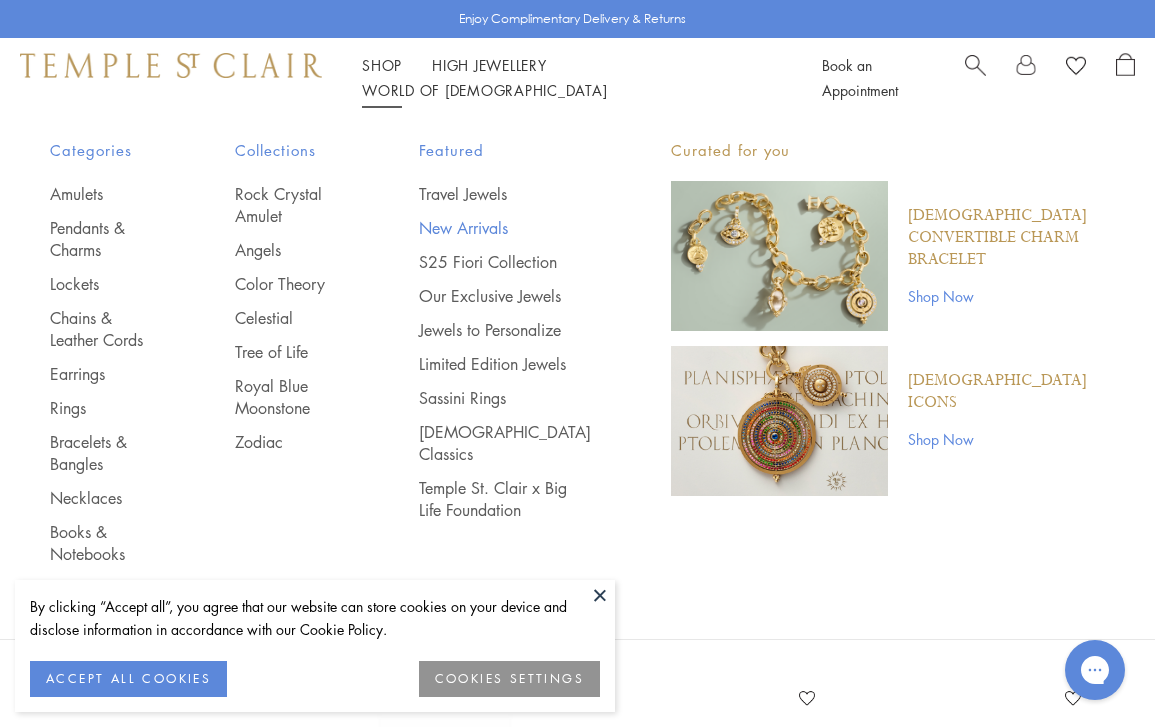 click on "New Arrivals" at bounding box center (505, 228) 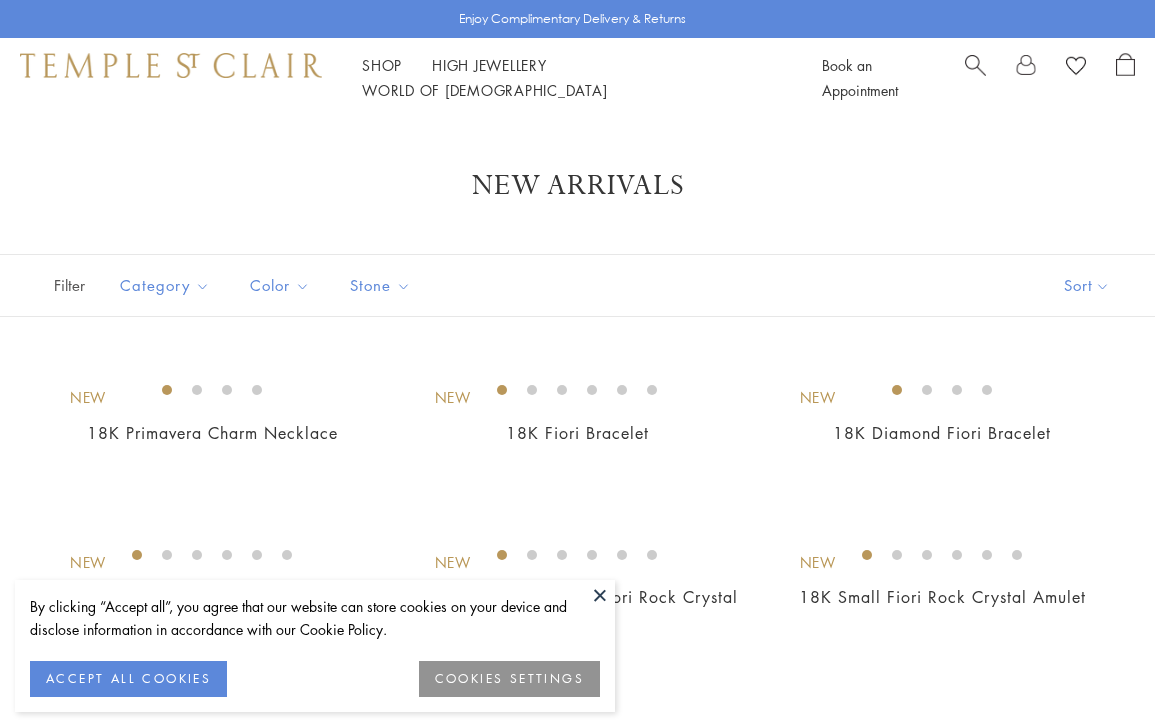 scroll, scrollTop: 0, scrollLeft: 0, axis: both 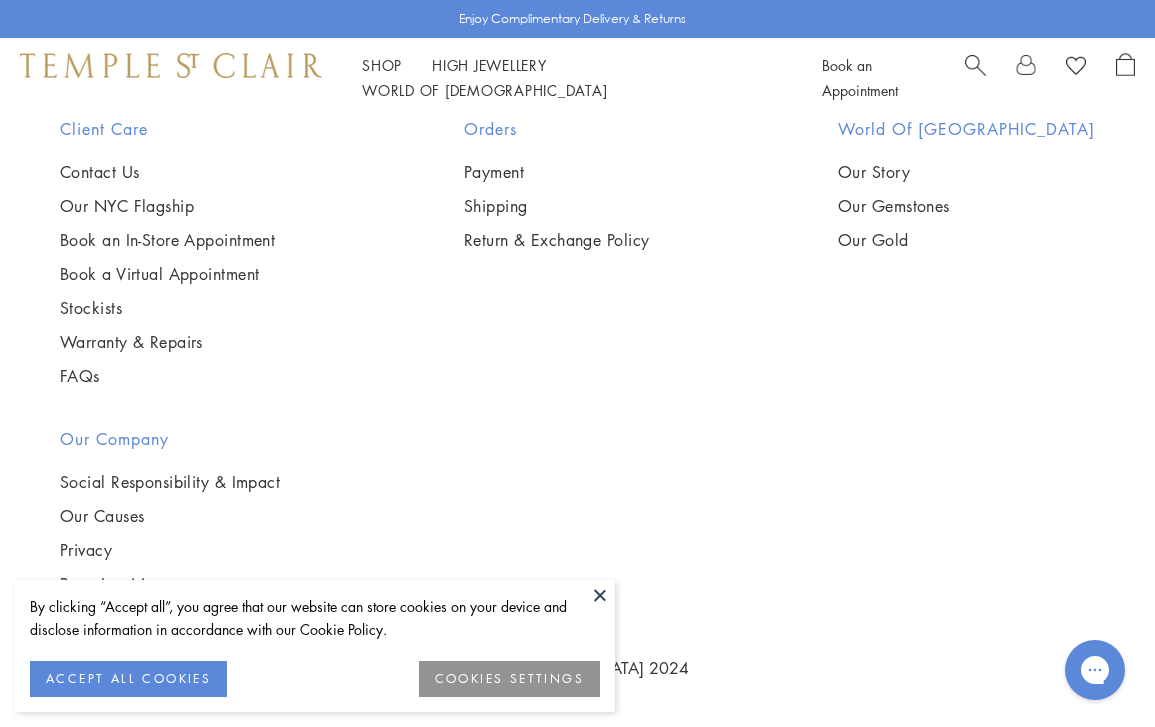 click on "New
New
New
New
New
New
New
New
New
New
New
New" at bounding box center (577, -1251) 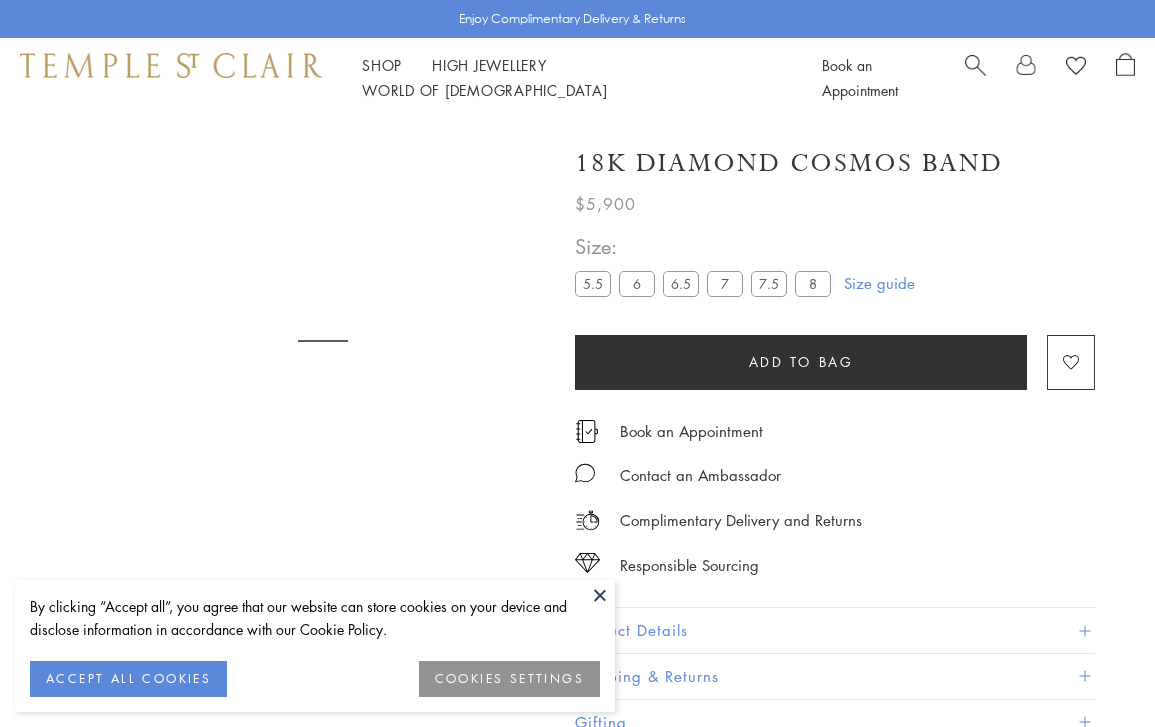 scroll, scrollTop: 0, scrollLeft: 0, axis: both 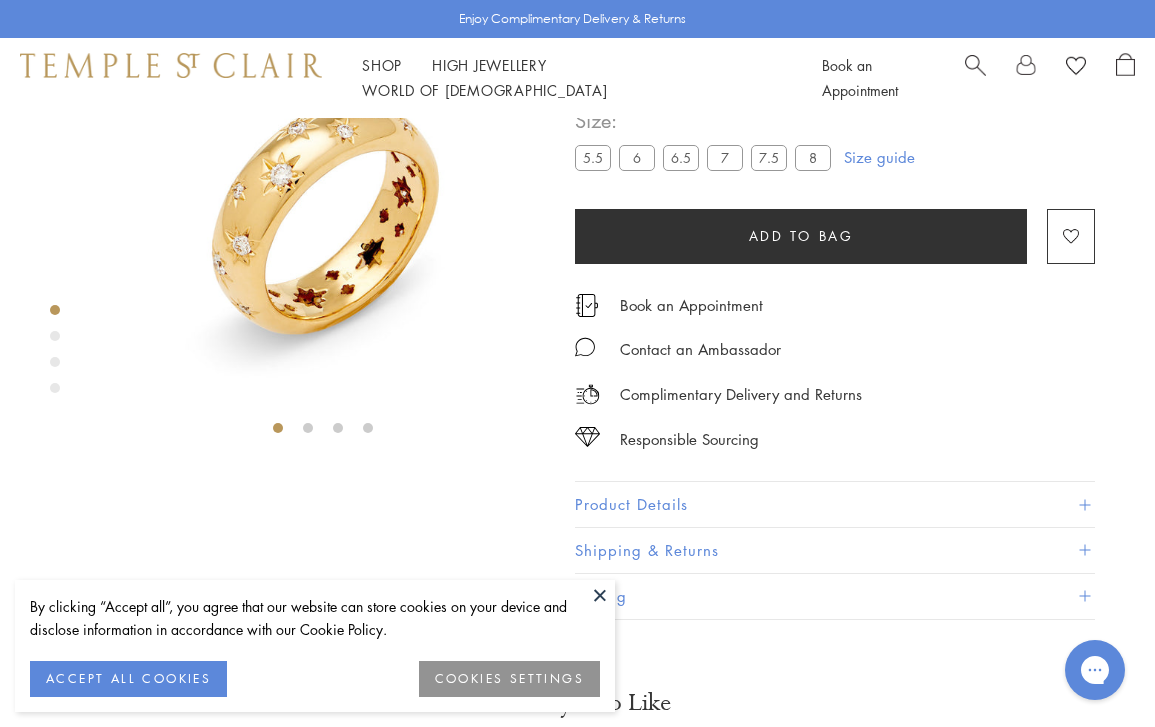 click on "8" at bounding box center [813, 157] 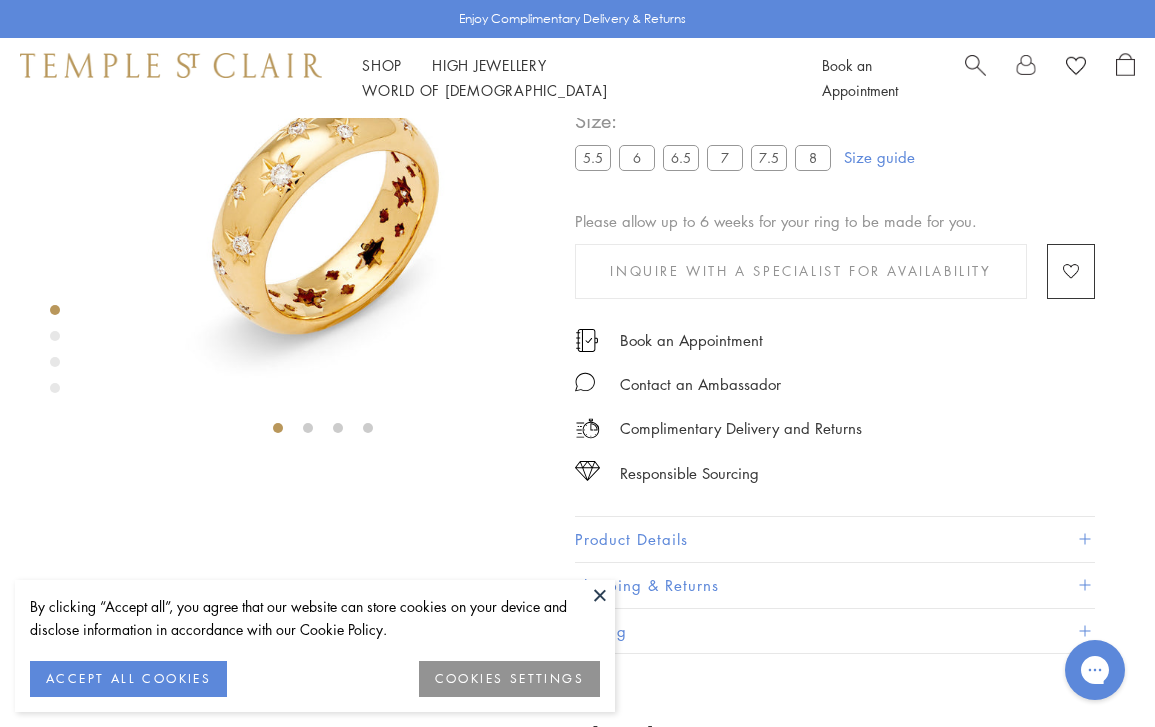 click on "7.5" at bounding box center (769, 157) 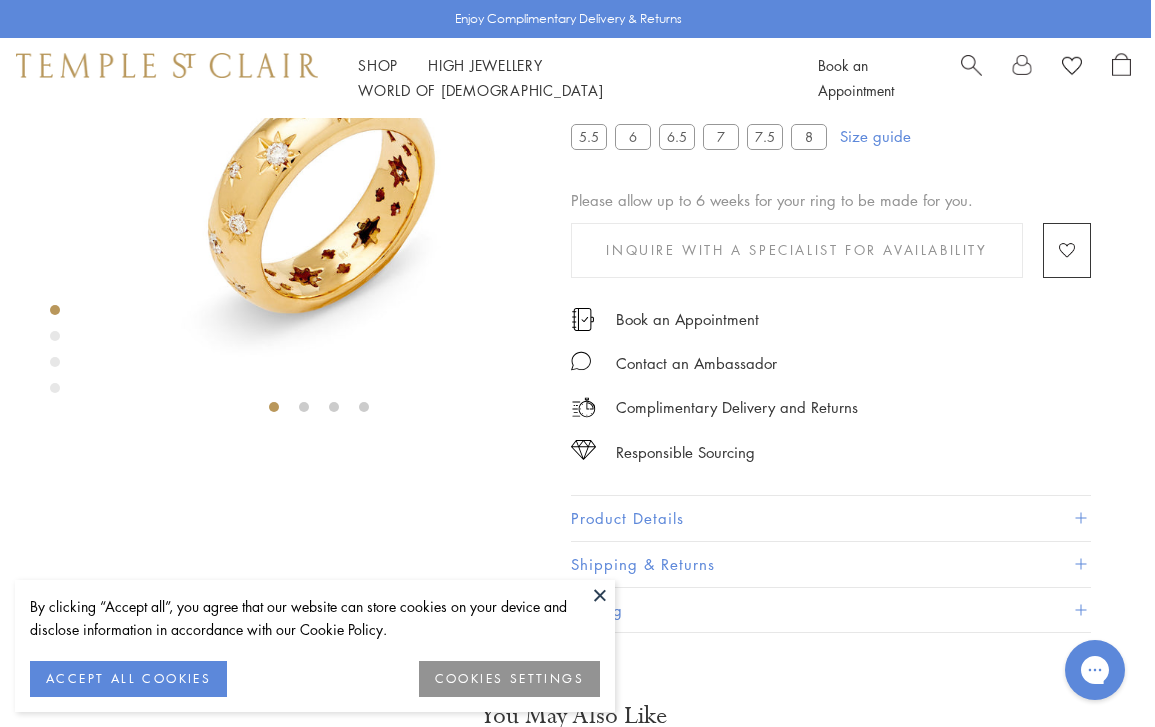 click at bounding box center [55, 336] 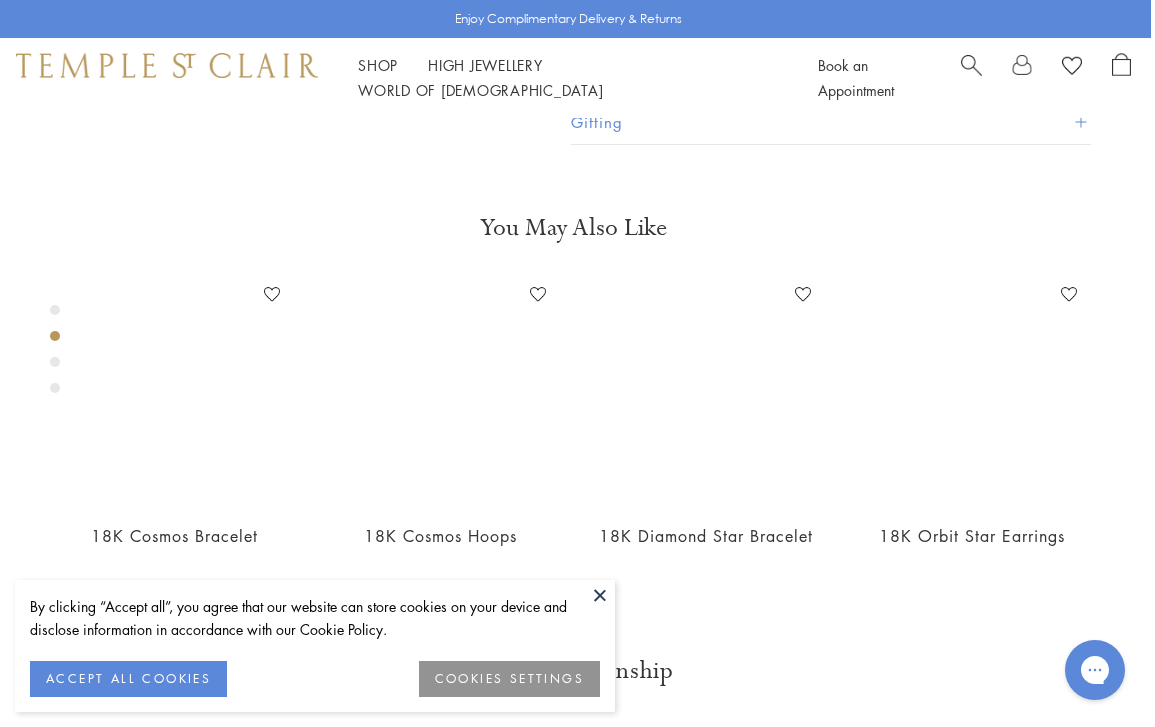 scroll, scrollTop: 619, scrollLeft: 4, axis: both 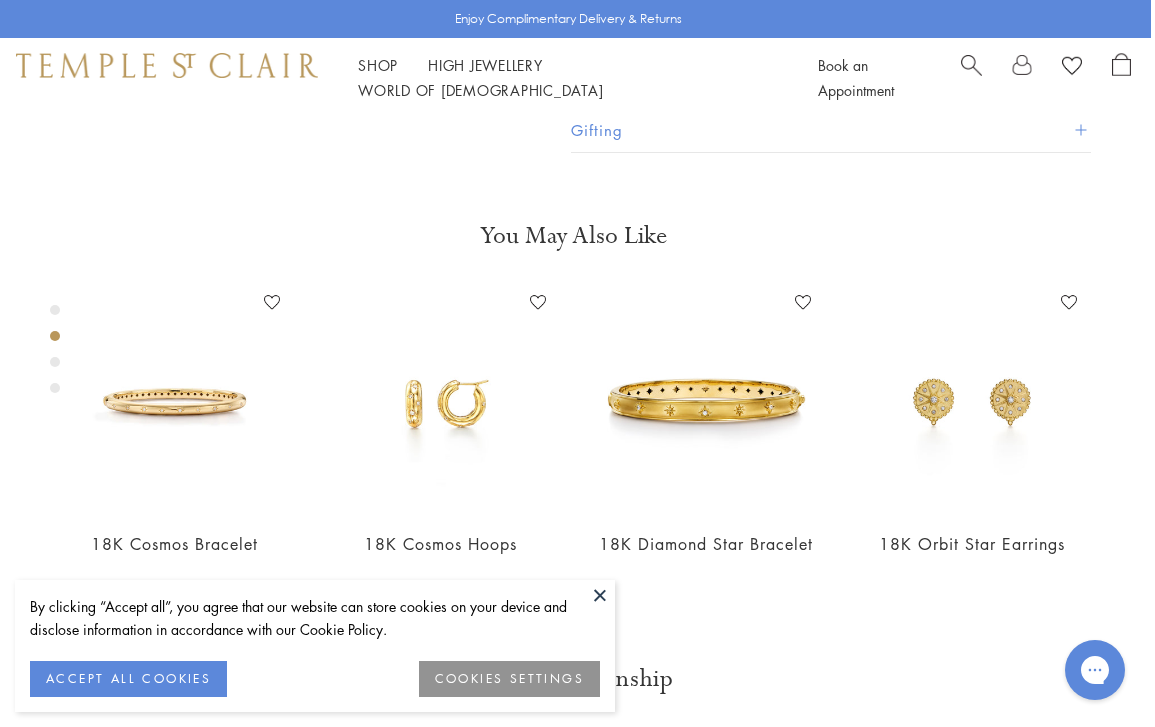 click at bounding box center (-572, -279) 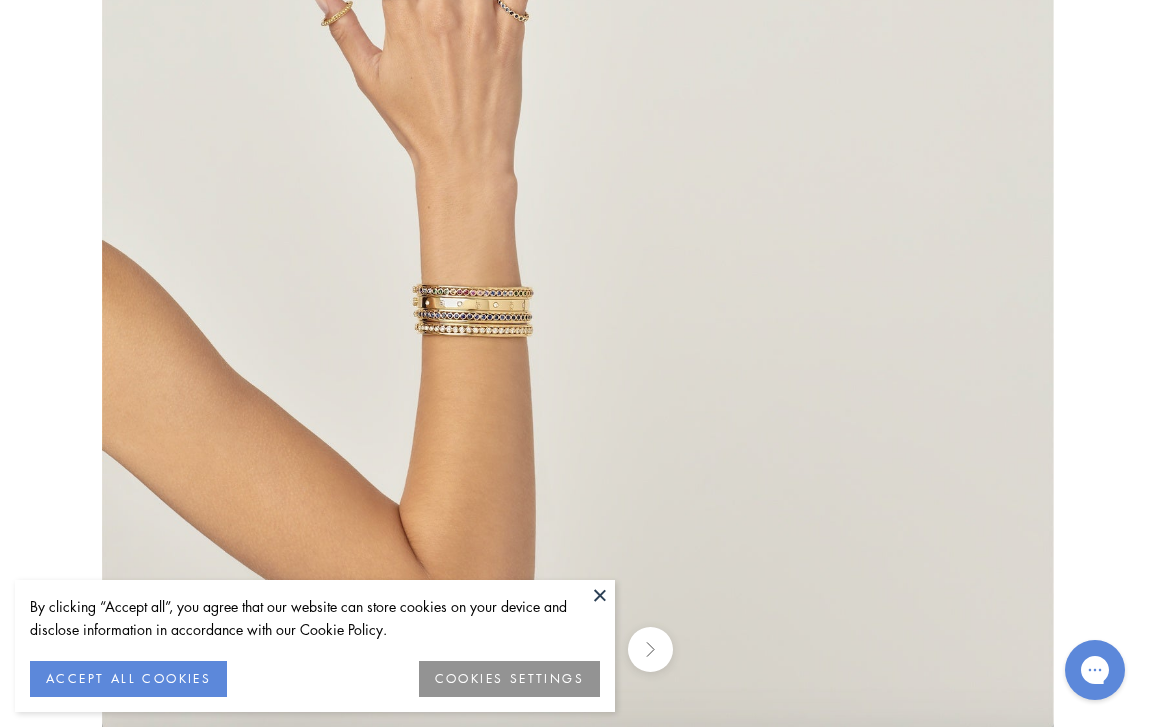 click at bounding box center (600, 595) 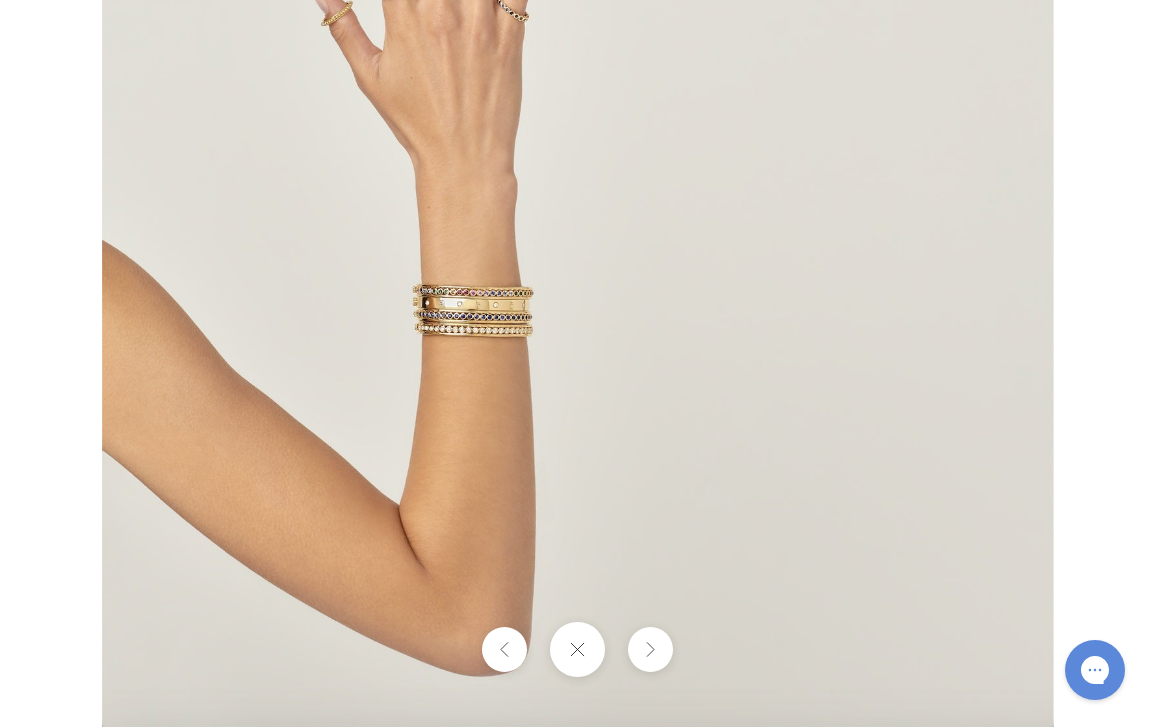 click at bounding box center (577, 649) 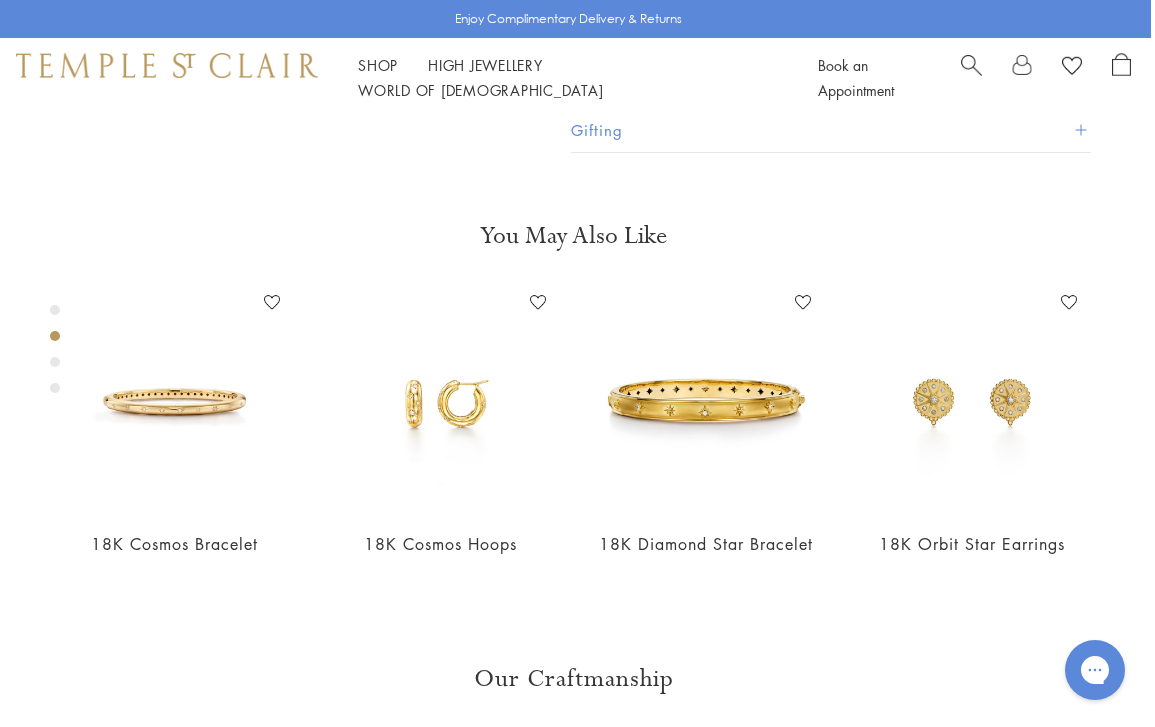 click at bounding box center (971, 63) 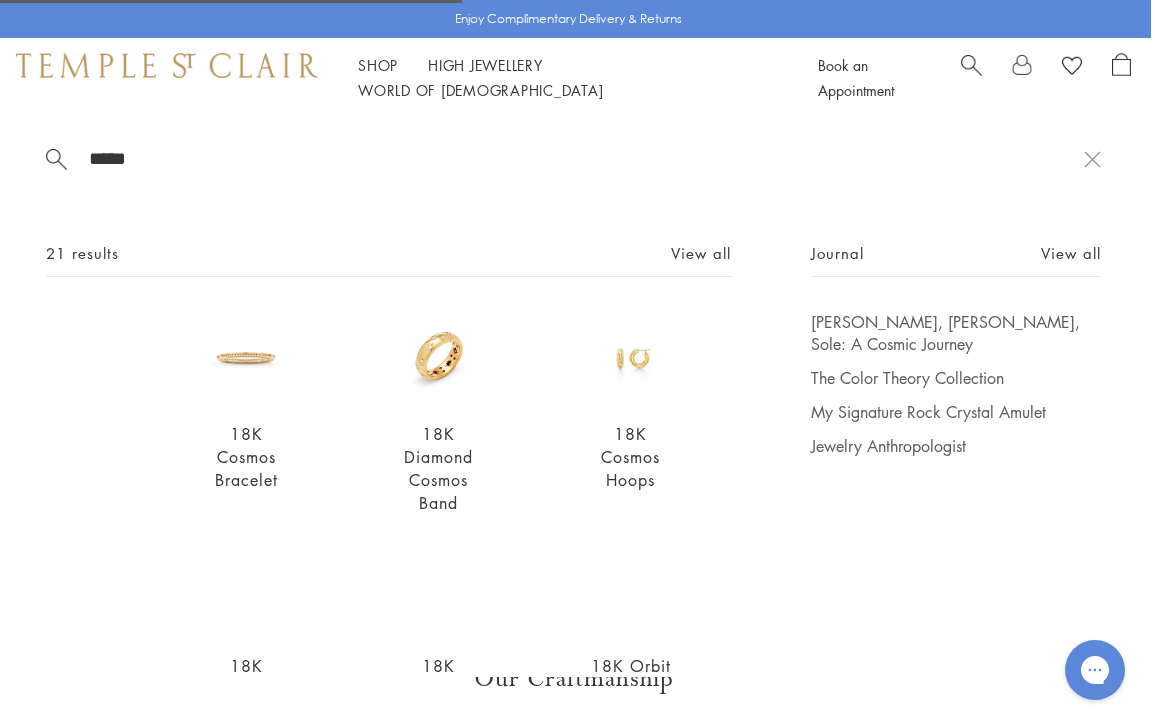type on "******" 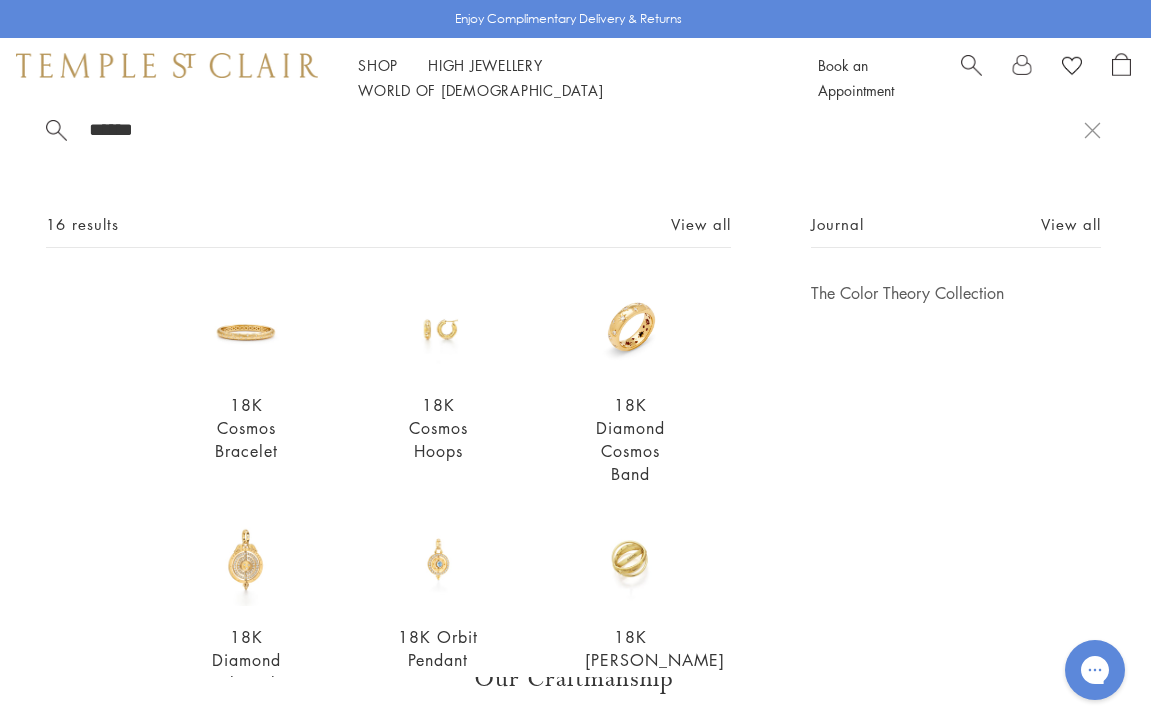 scroll, scrollTop: 0, scrollLeft: 0, axis: both 